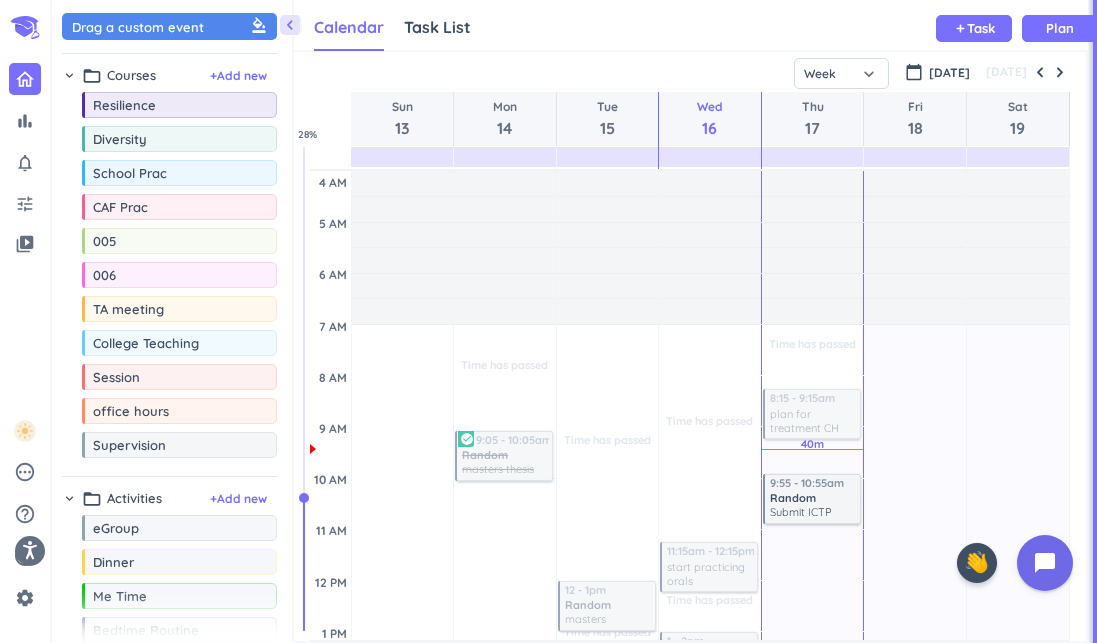scroll, scrollTop: 0, scrollLeft: 0, axis: both 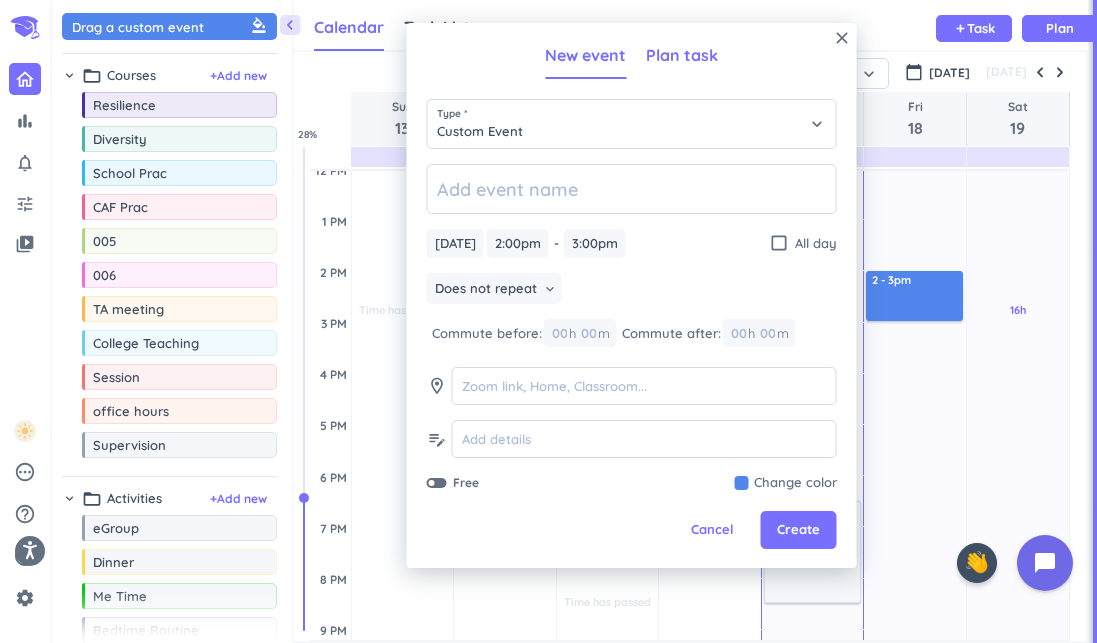 click on "Plan task" at bounding box center [682, 56] 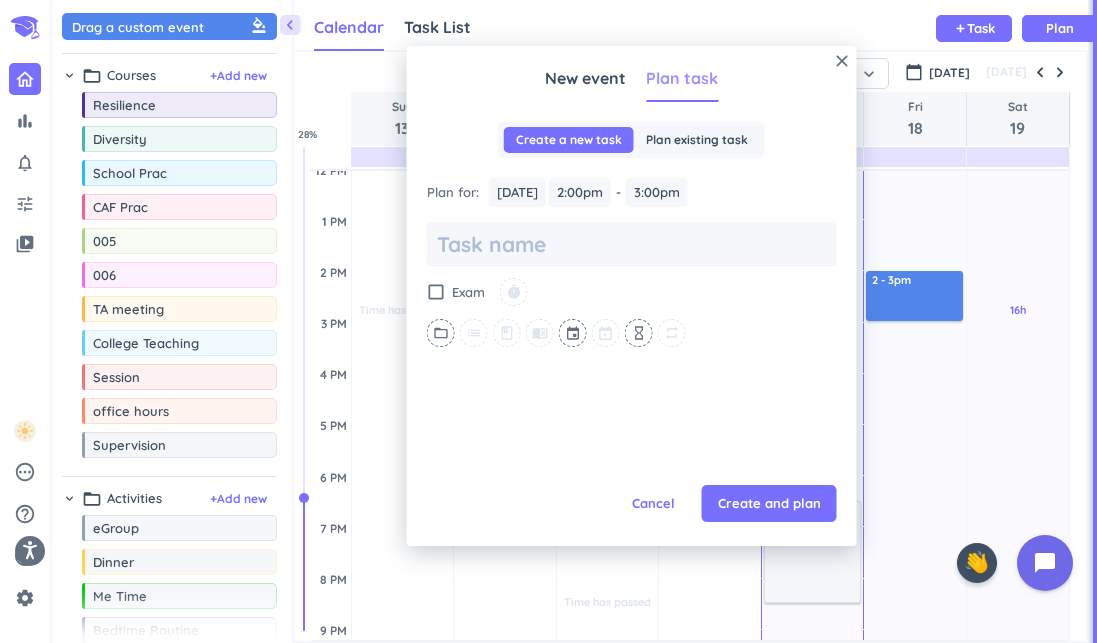 scroll, scrollTop: 0, scrollLeft: 0, axis: both 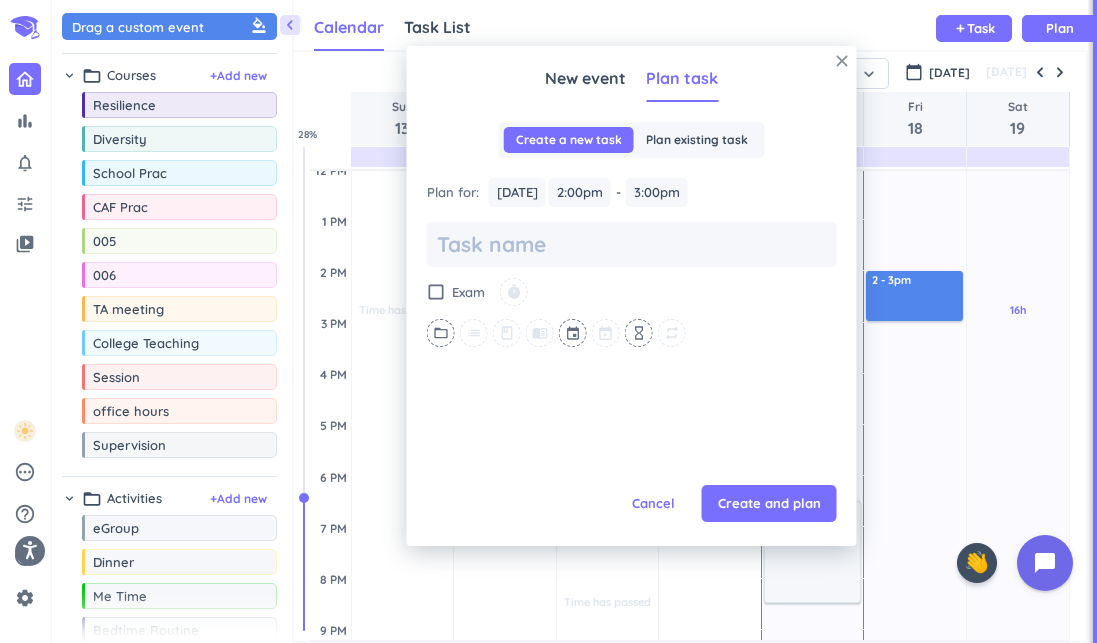 click on "close" at bounding box center (842, 61) 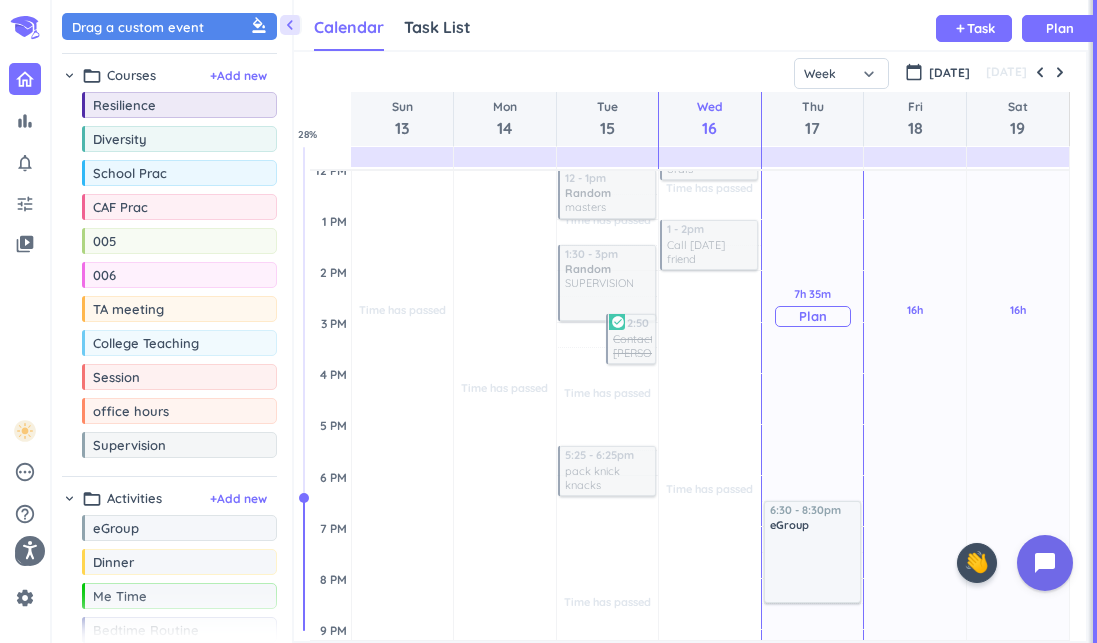 click on "7h 35m Past due Plan" at bounding box center (813, 307) 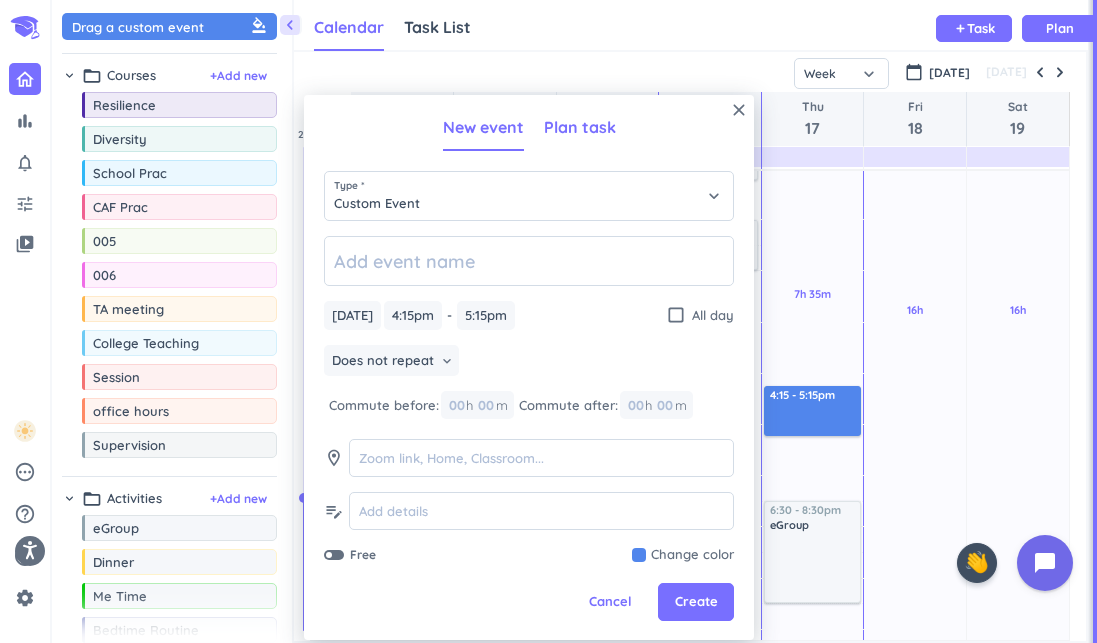 click on "Plan task" at bounding box center (580, 127) 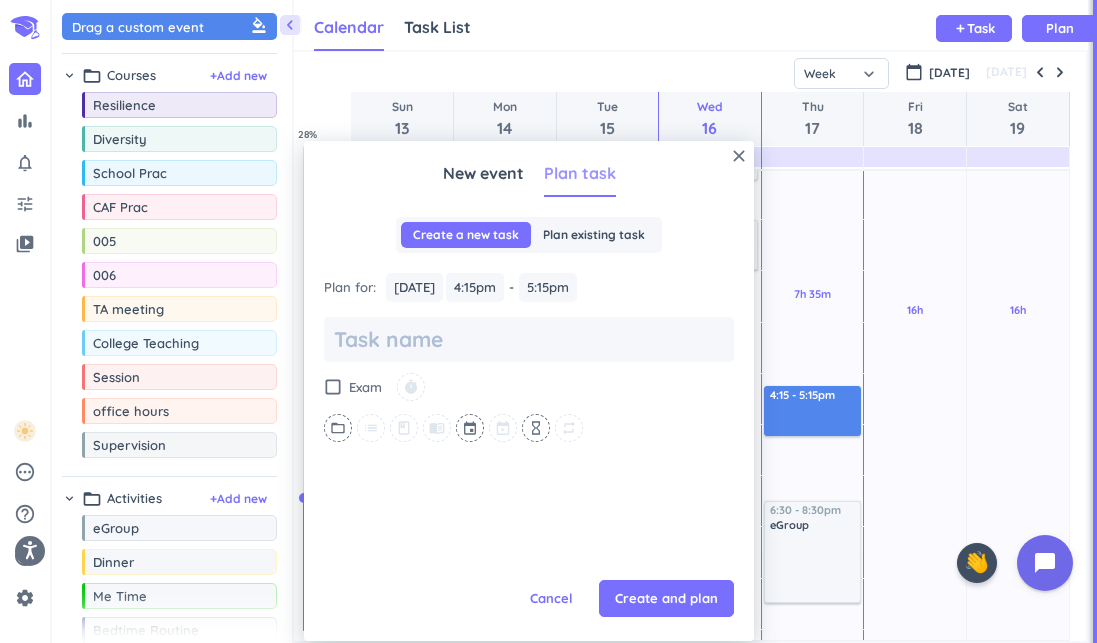 scroll, scrollTop: 0, scrollLeft: 0, axis: both 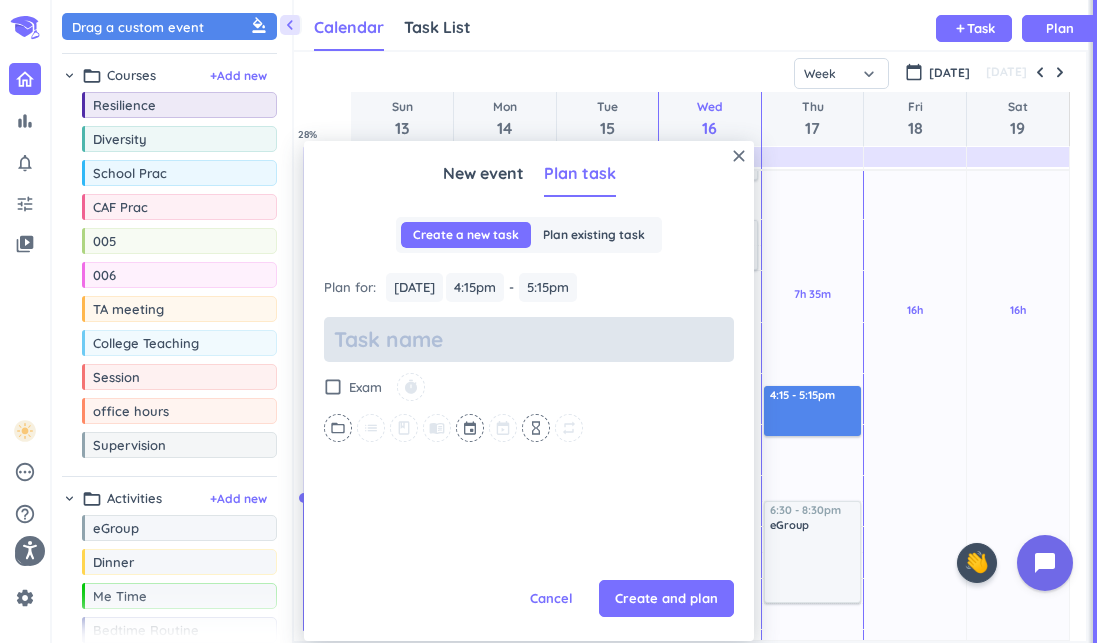 type on "x" 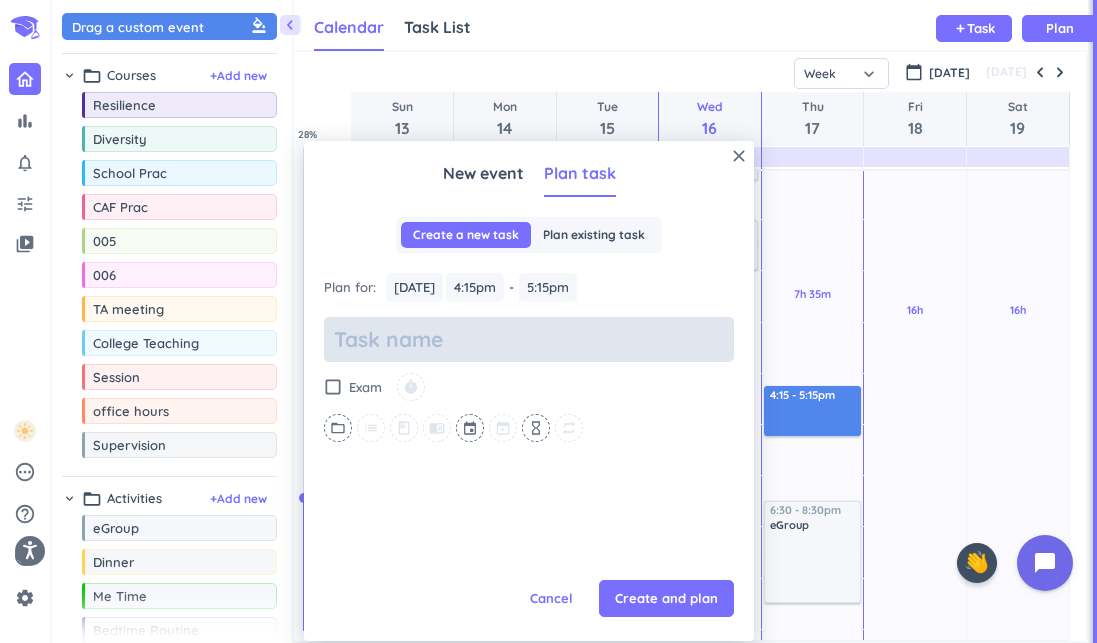 type on "u" 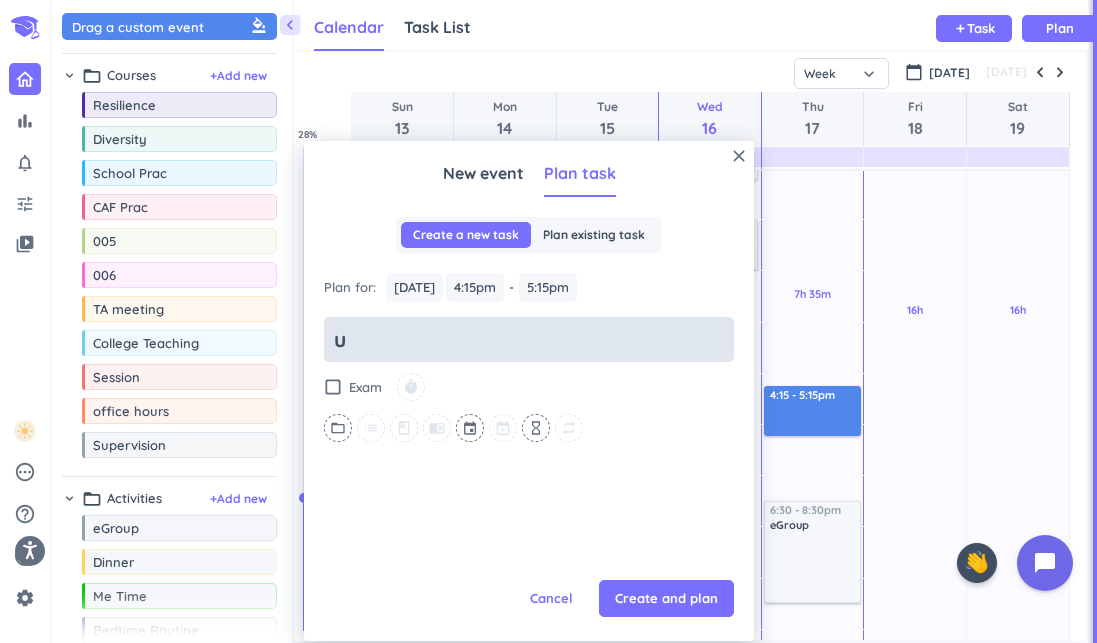 type on "x" 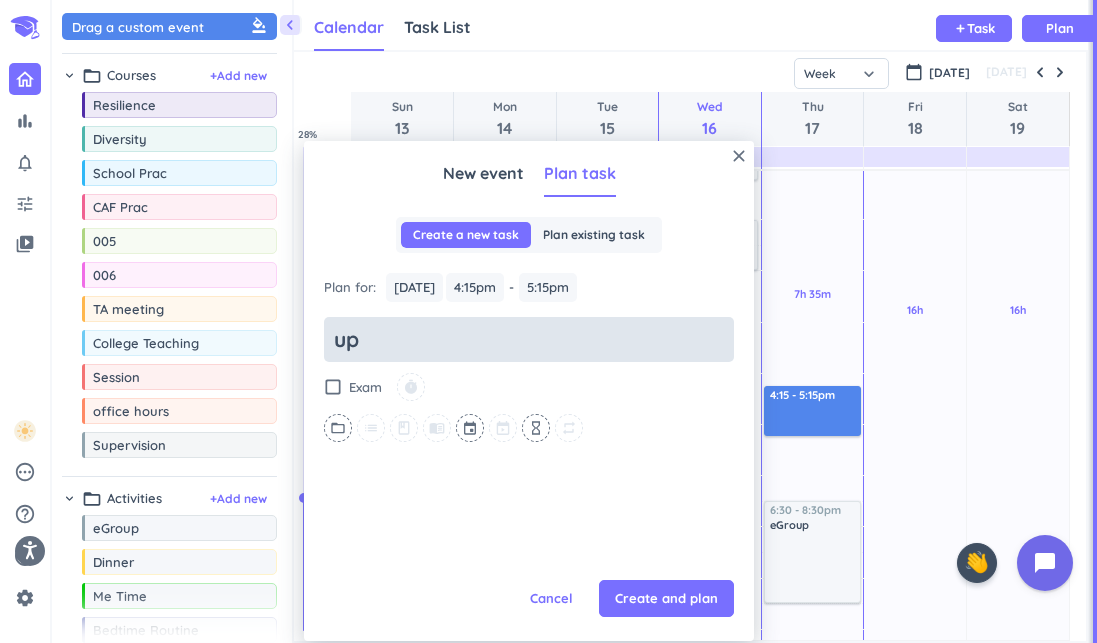 type on "x" 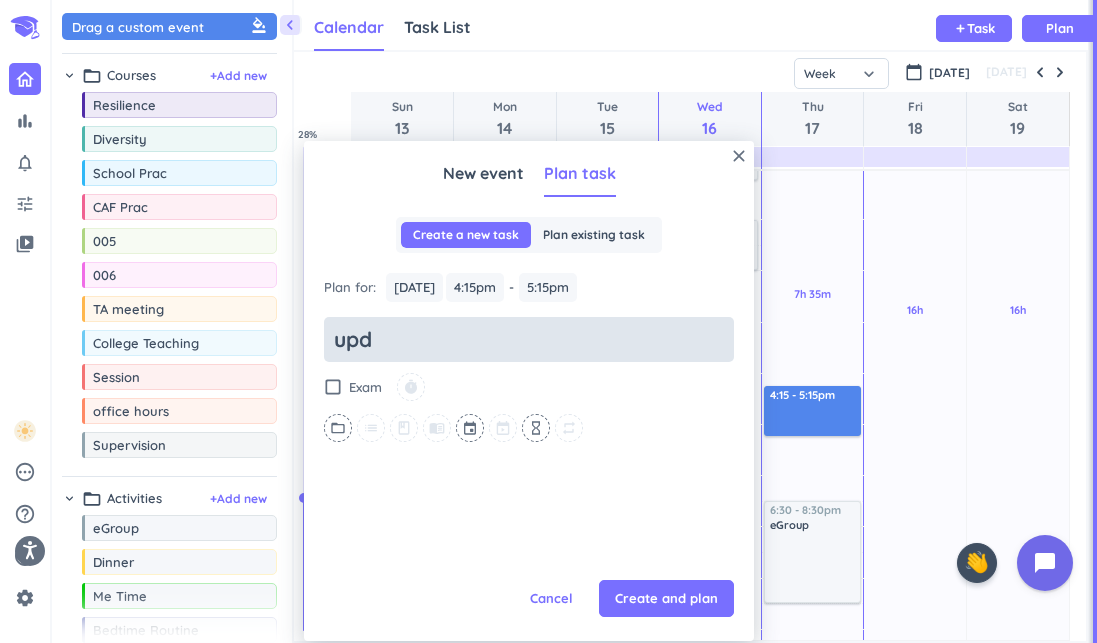 type on "x" 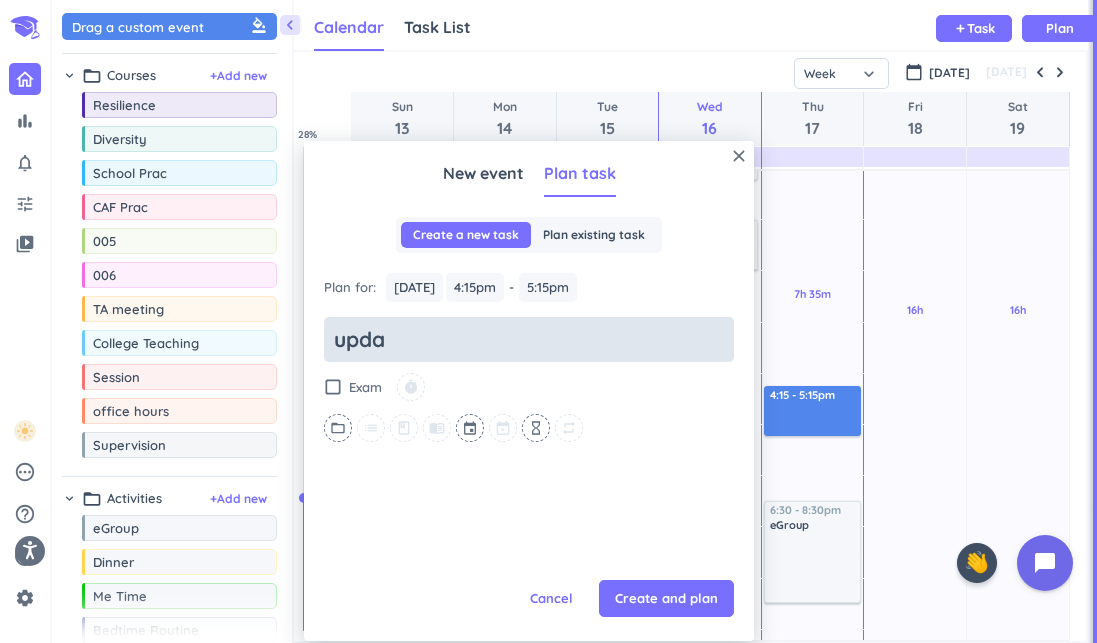 type on "updat" 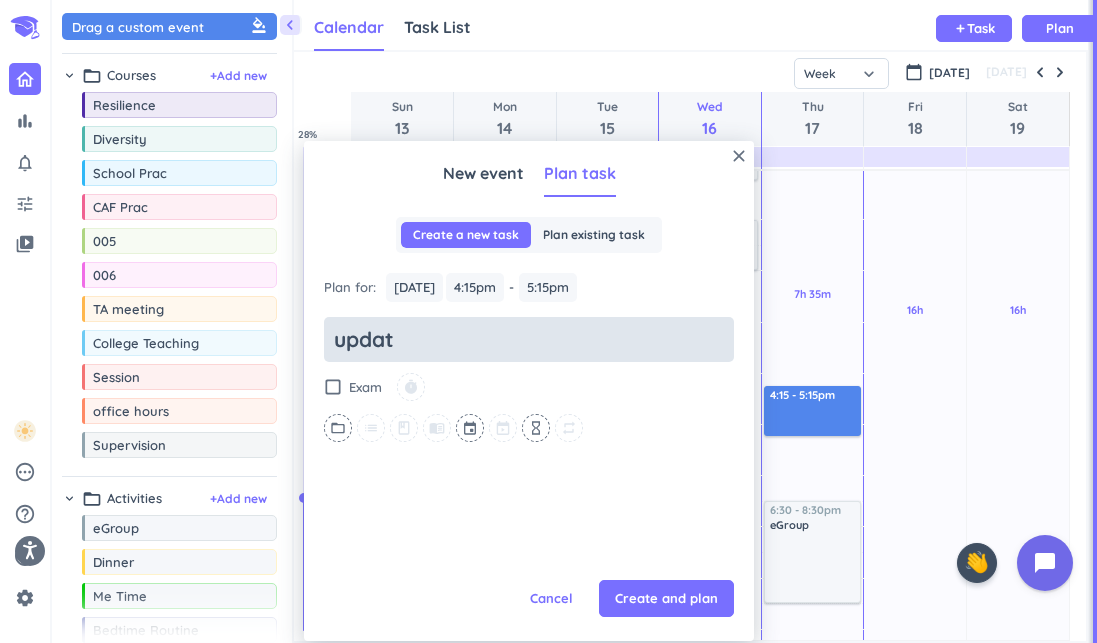 type on "x" 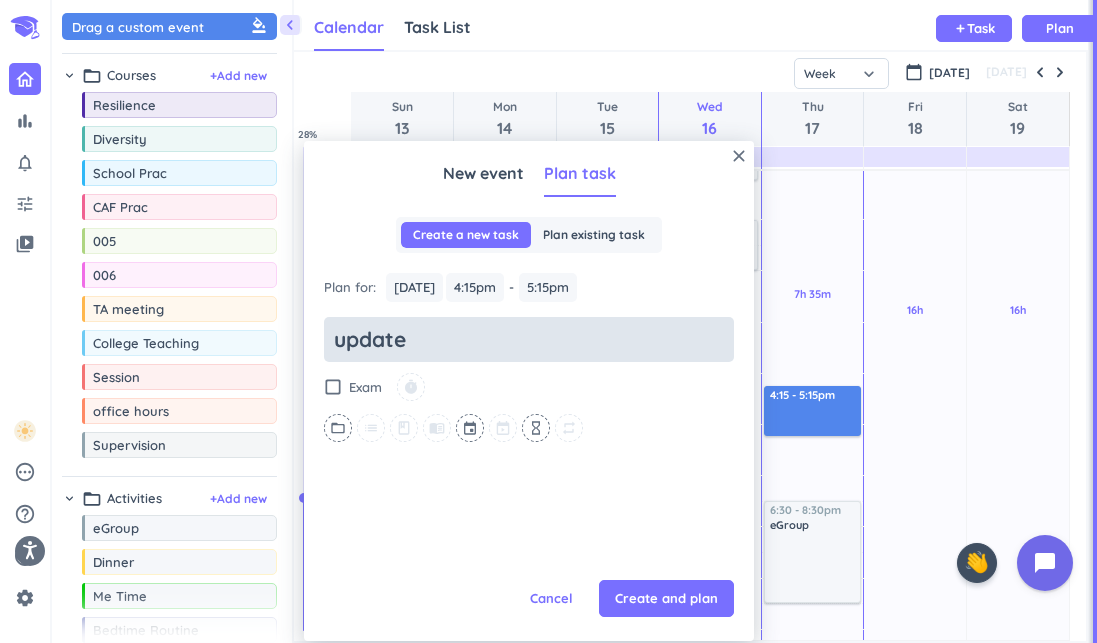 type on "x" 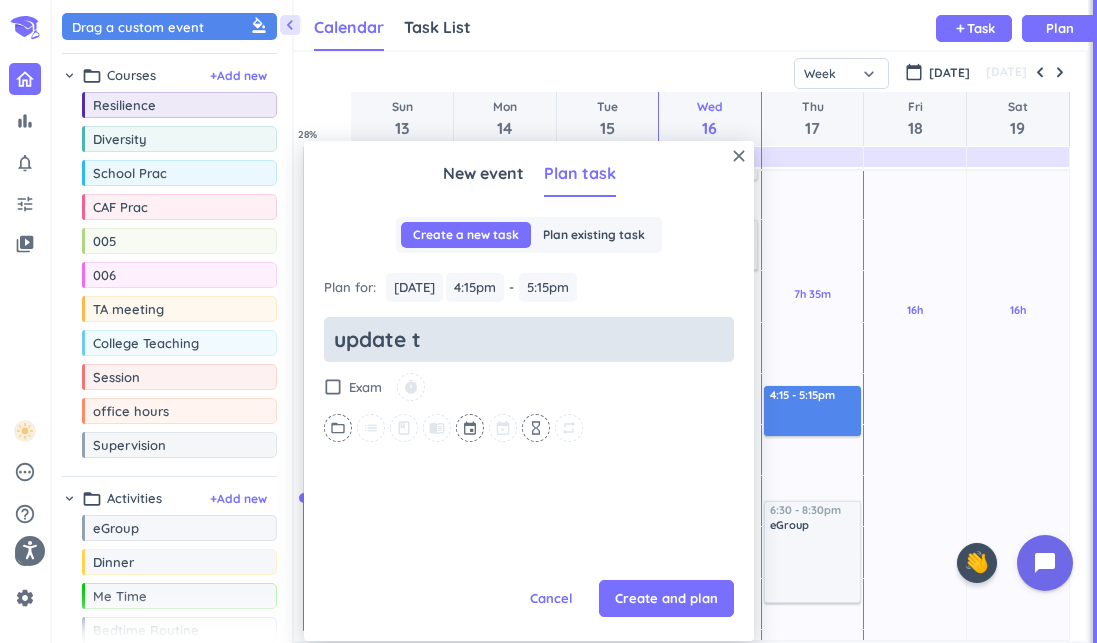 type on "x" 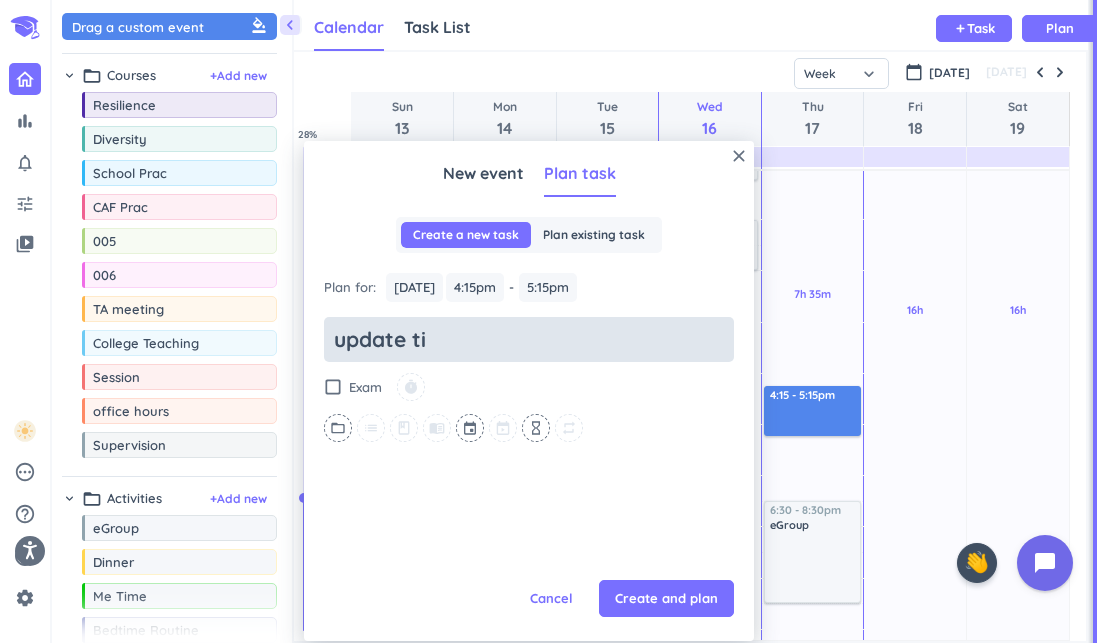type on "x" 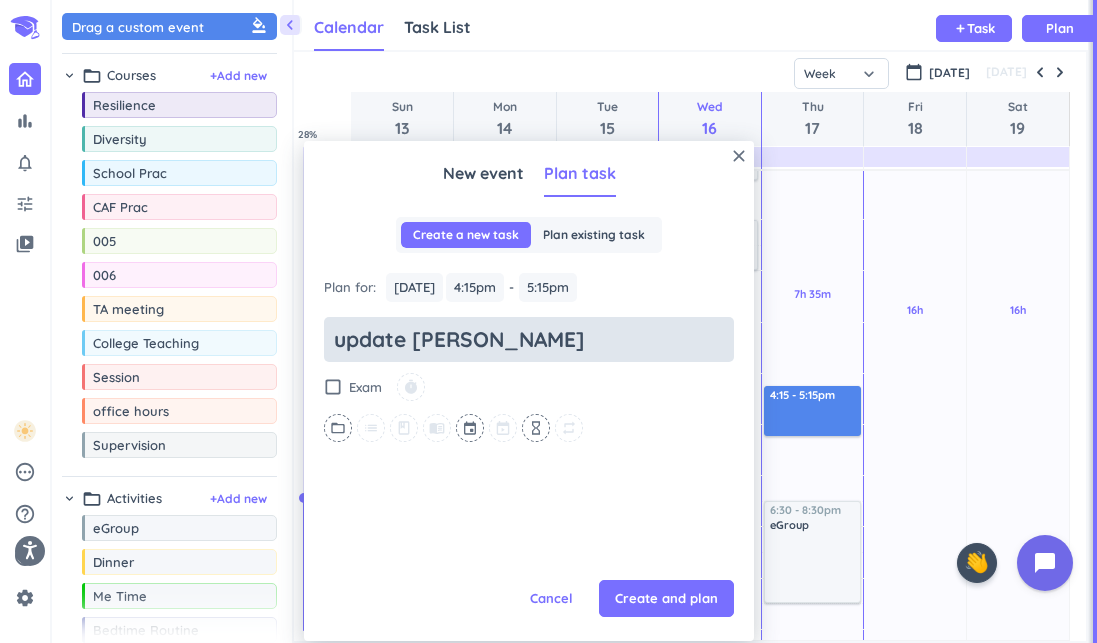 type on "x" 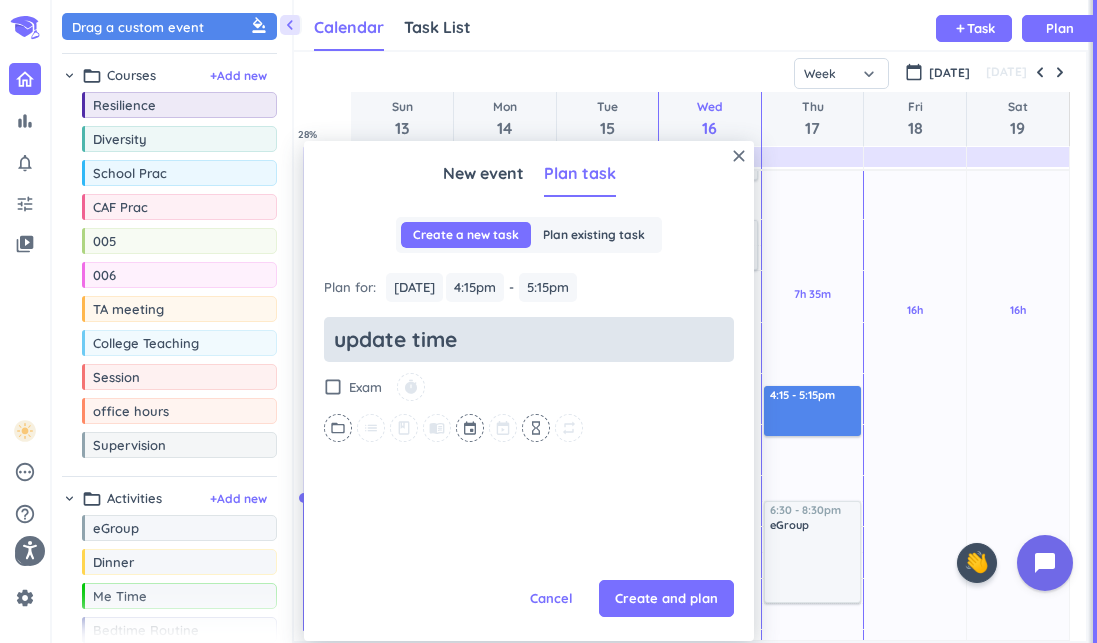 type on "x" 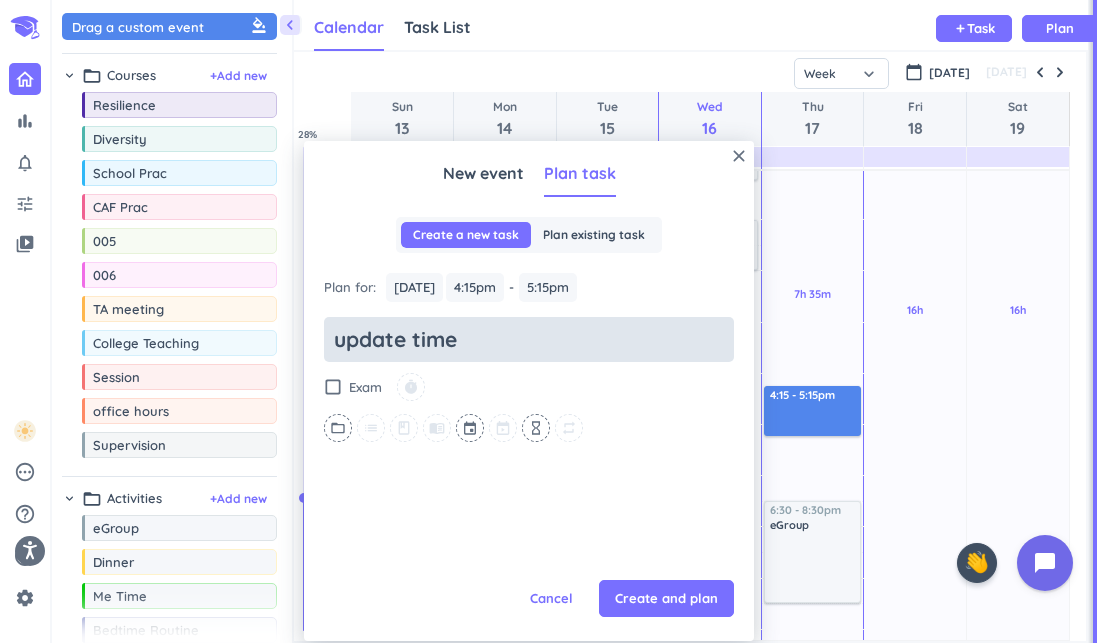 type on "update time" 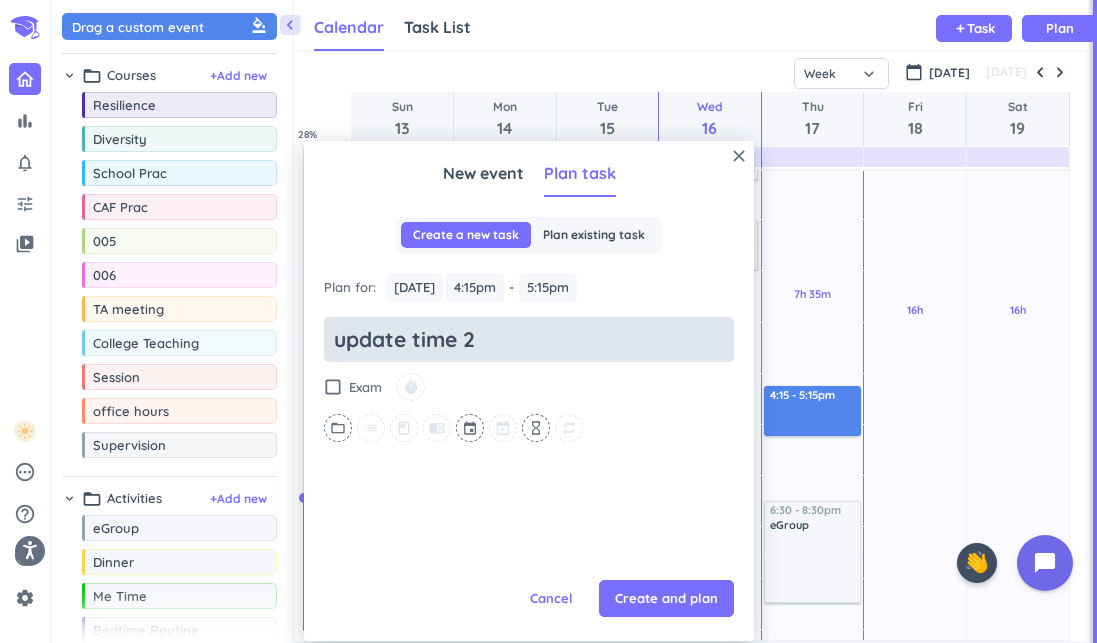 type on "x" 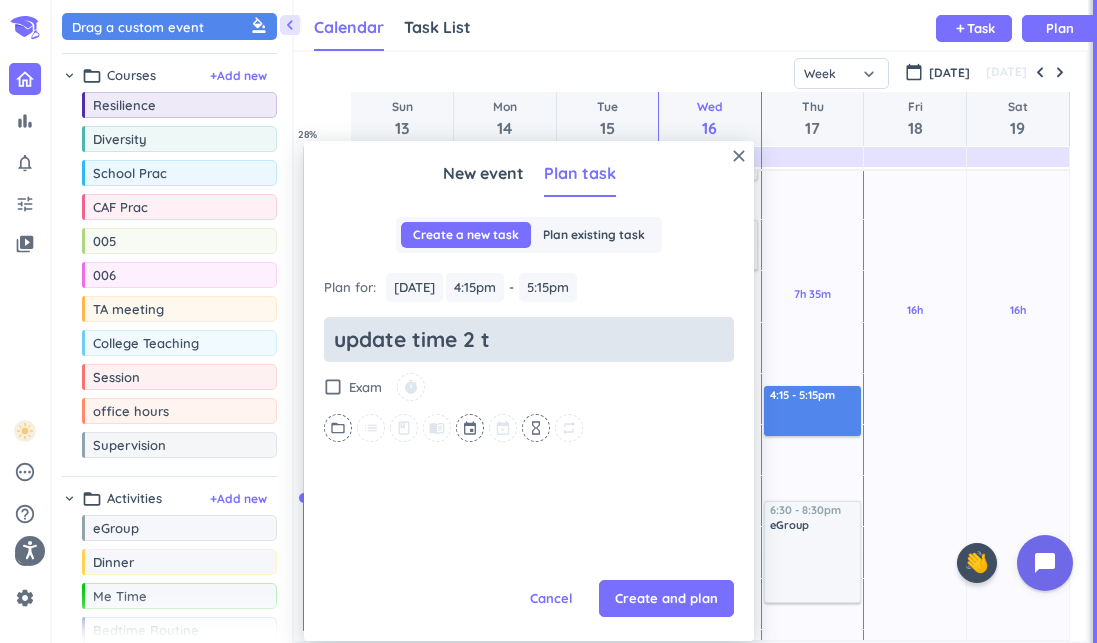 type on "x" 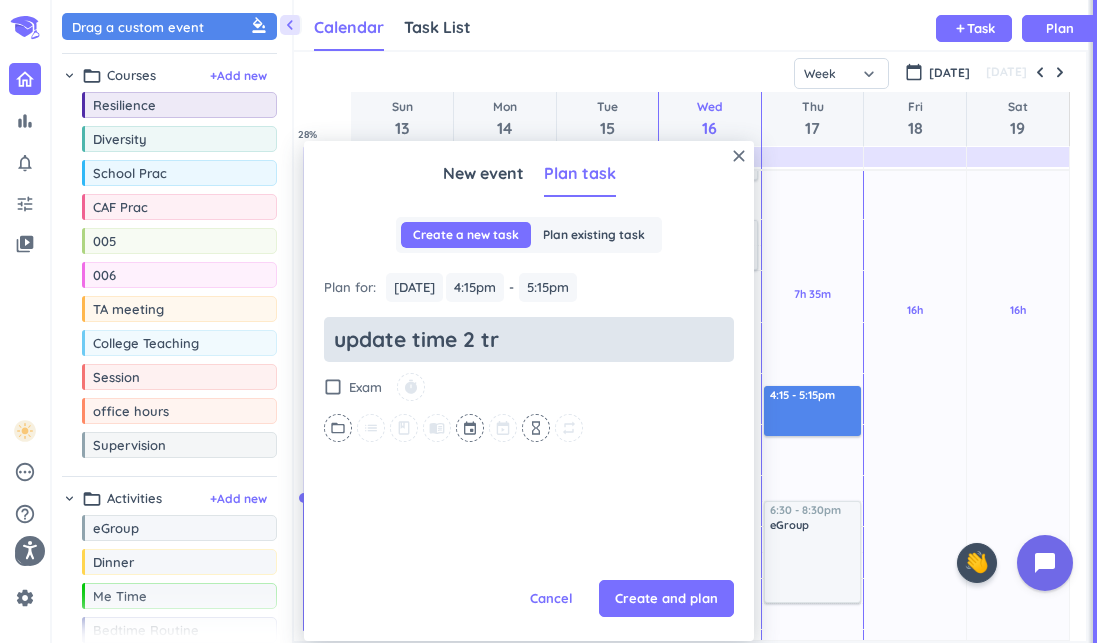 type on "x" 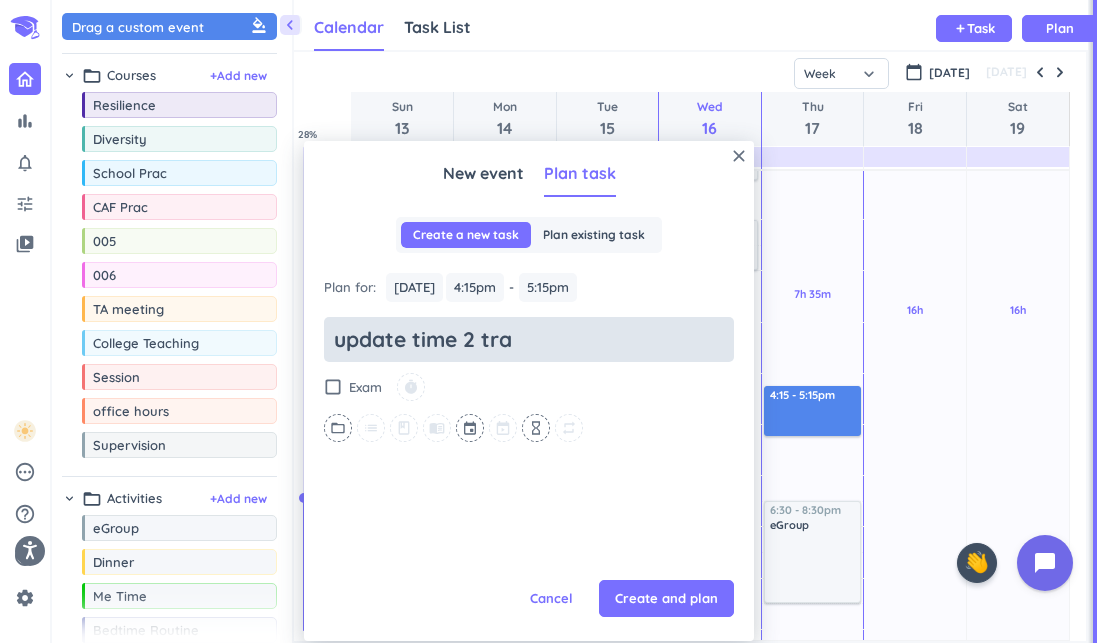 type on "x" 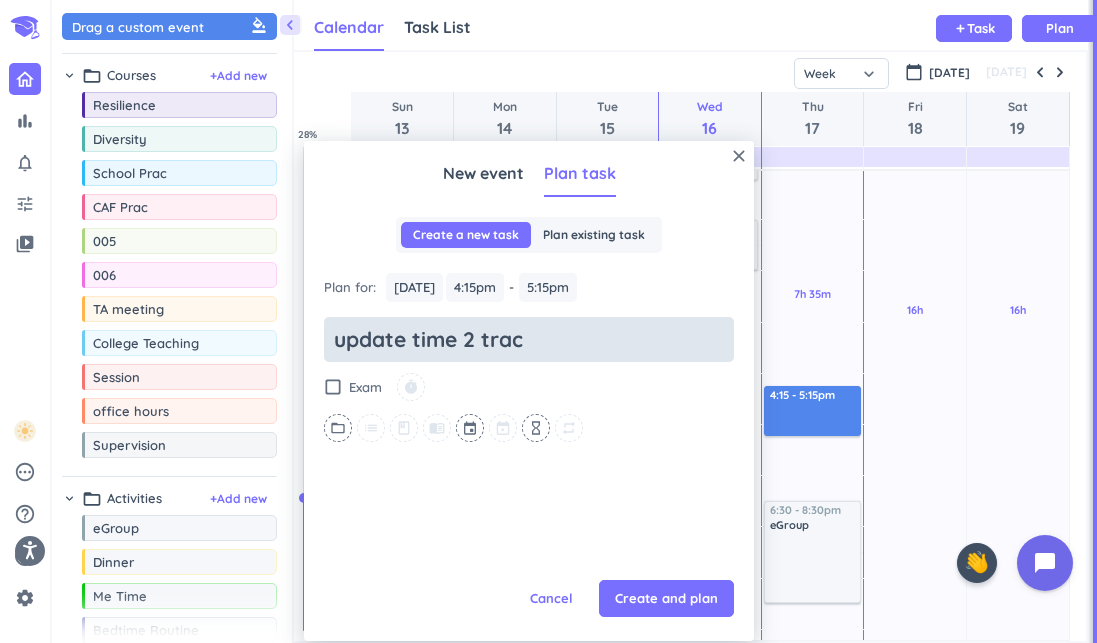 type on "x" 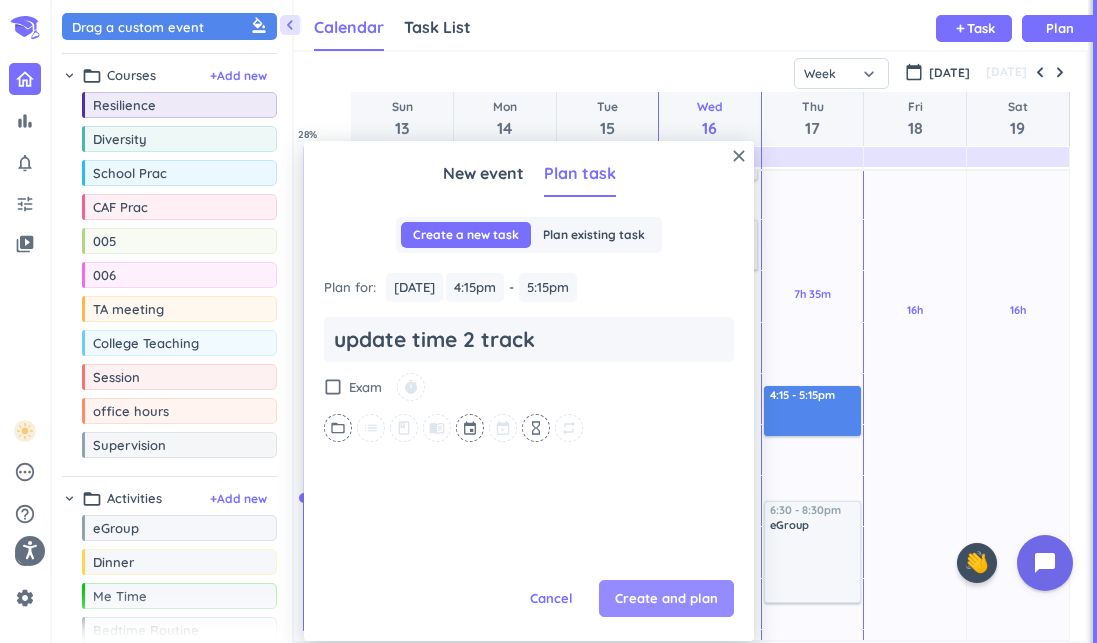 type on "update time 2 track" 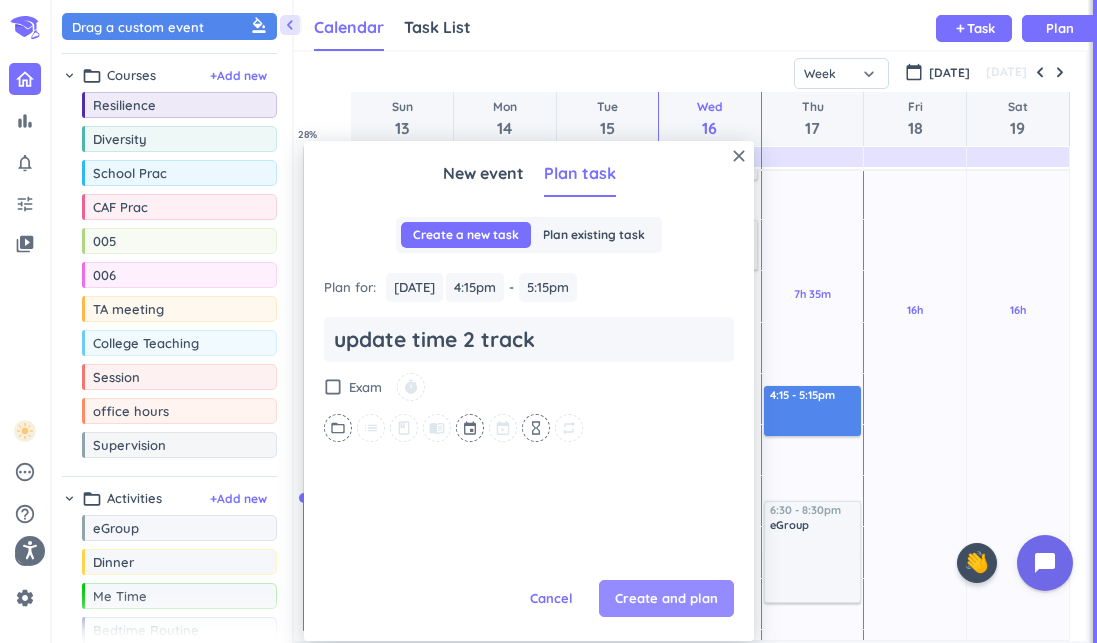 type on "x" 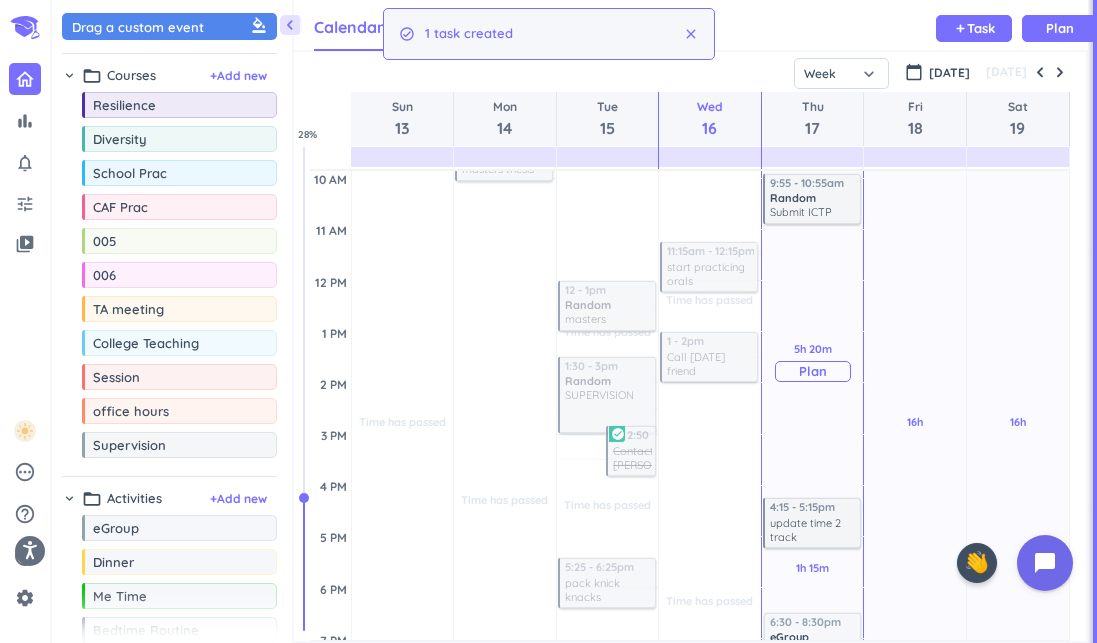 scroll, scrollTop: 295, scrollLeft: 0, axis: vertical 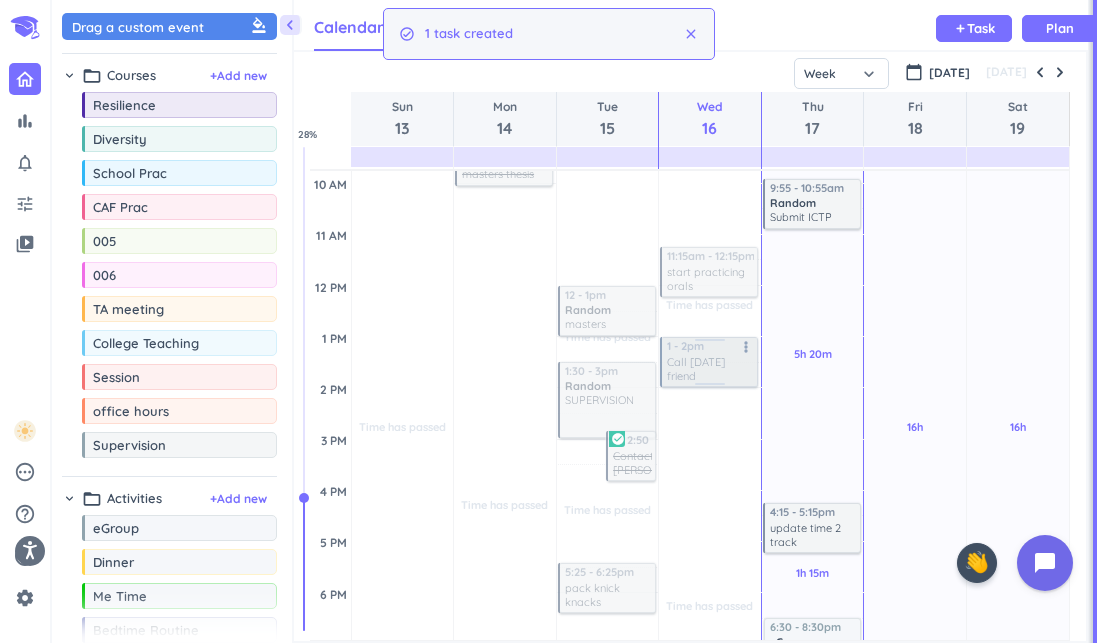 click at bounding box center [708, 362] 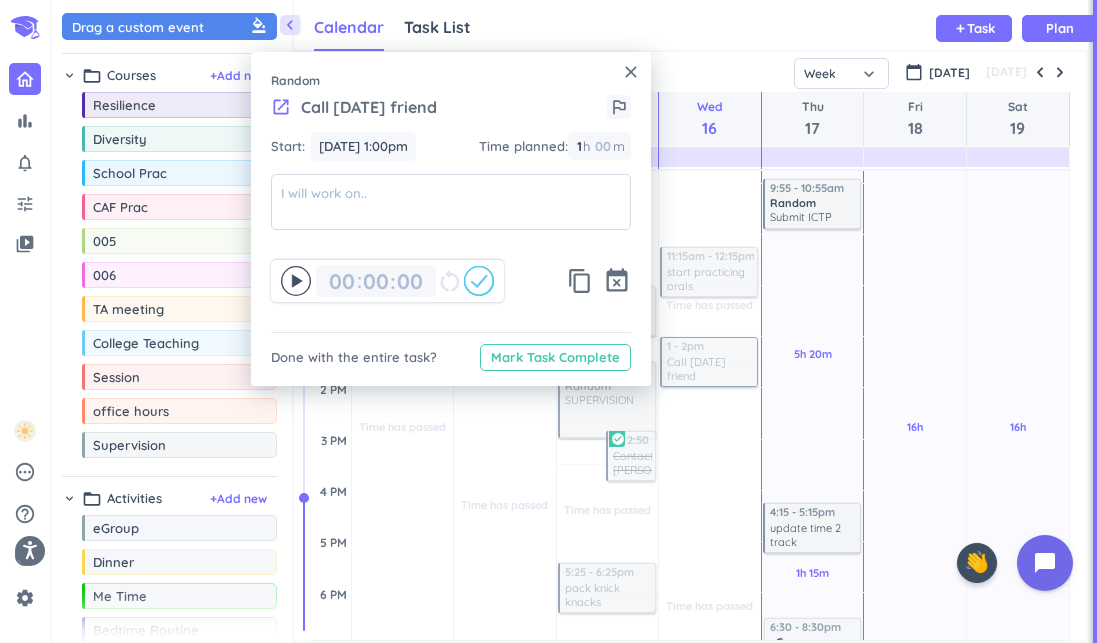 click on "Mark Task Complete" at bounding box center [555, 357] 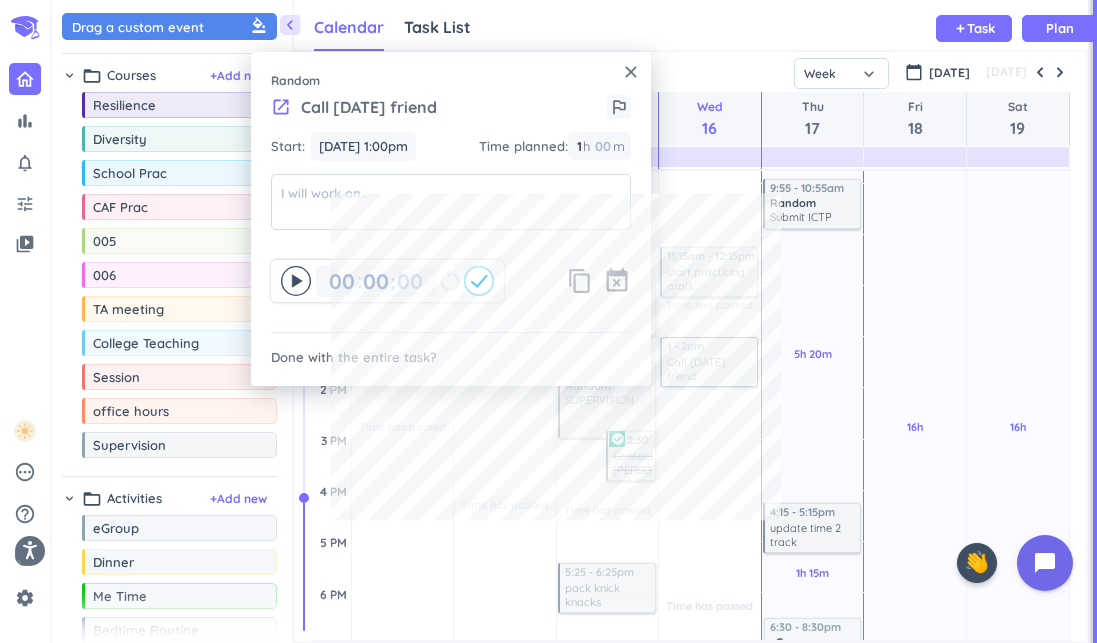 type on "01" 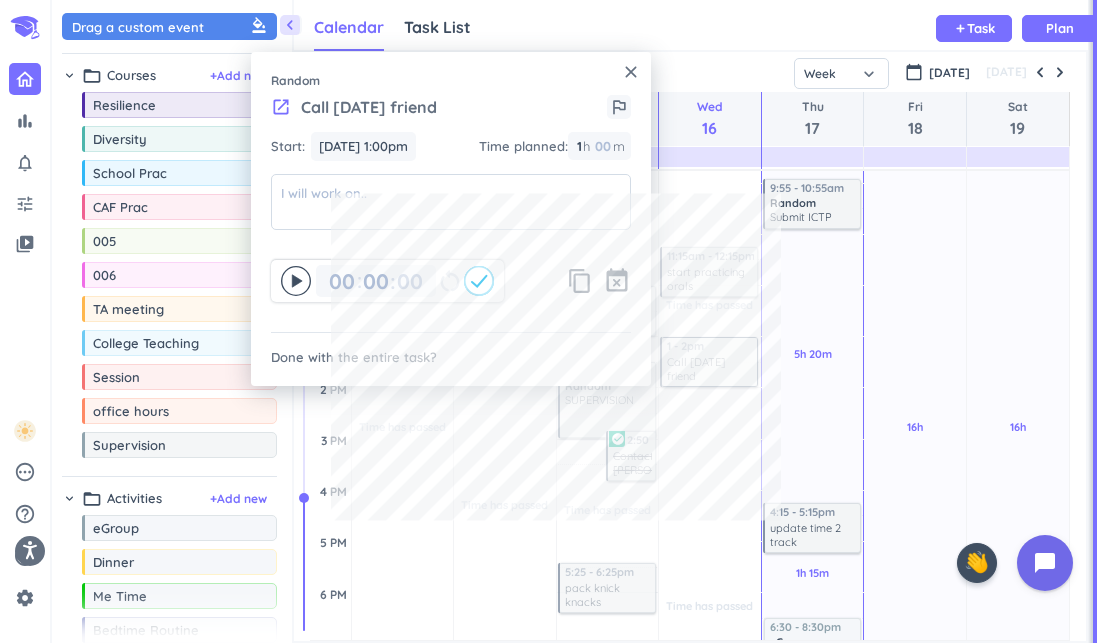 type on "00" 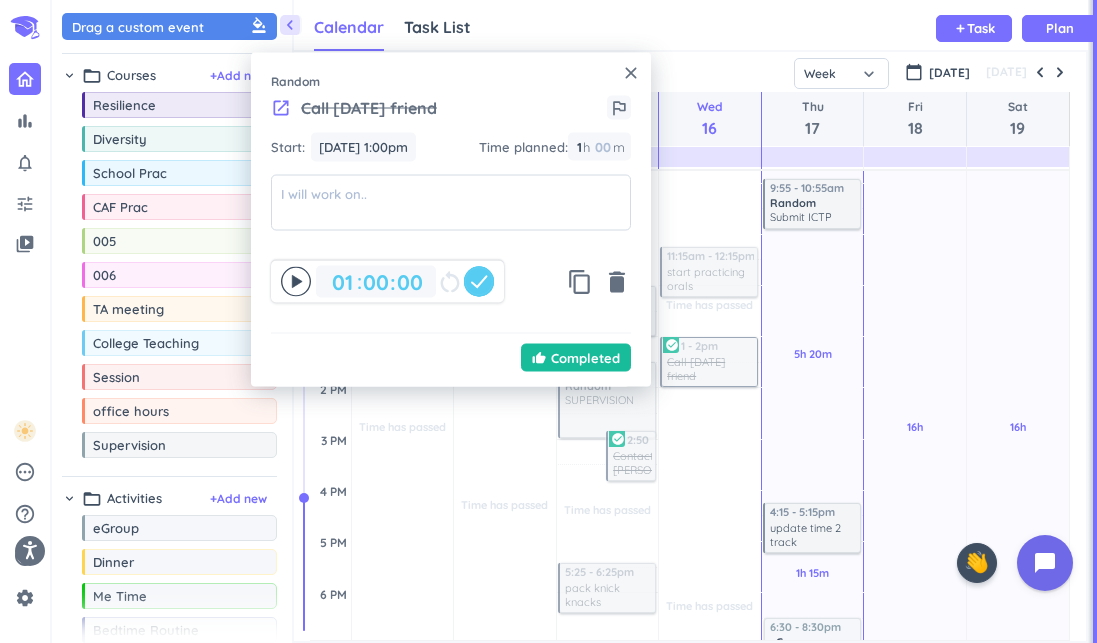 click on "close" at bounding box center [631, 73] 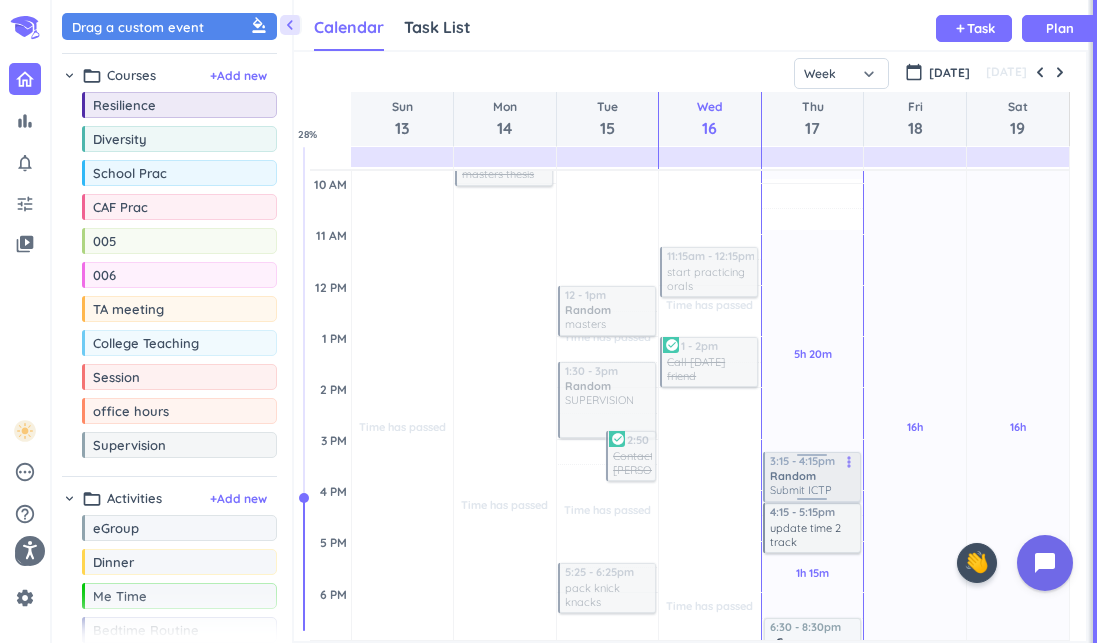 drag, startPoint x: 814, startPoint y: 196, endPoint x: 821, endPoint y: 470, distance: 274.08942 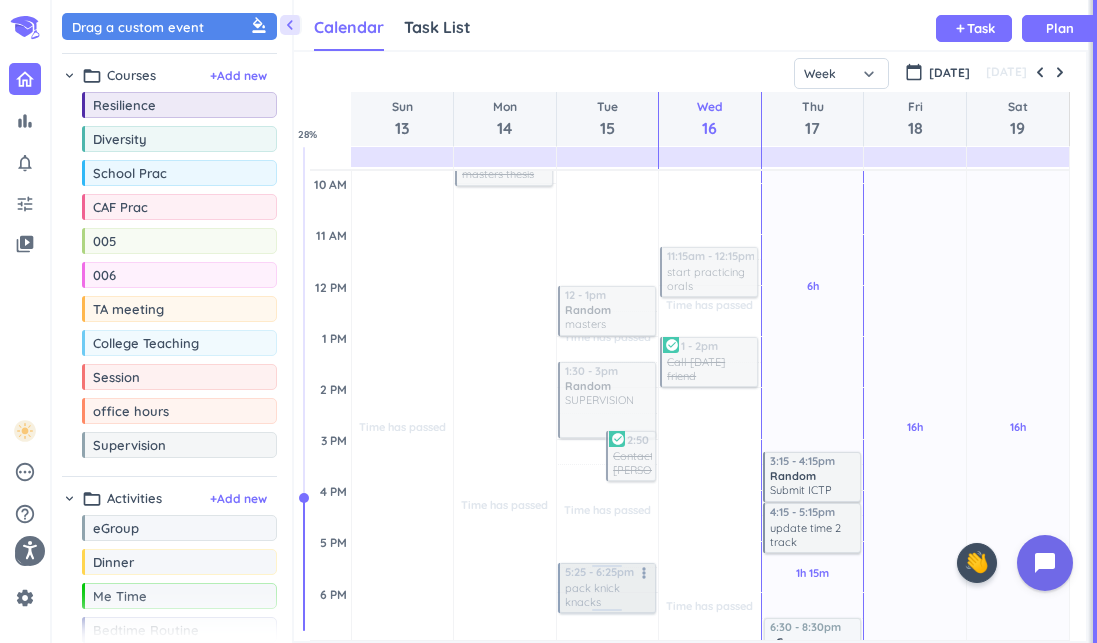 click at bounding box center (606, 588) 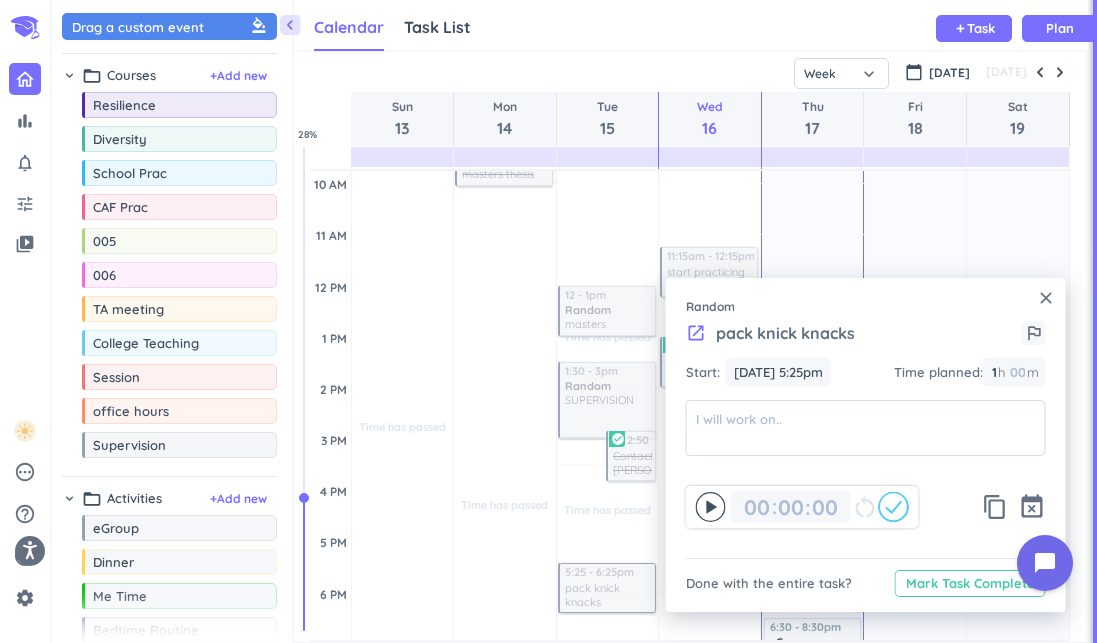 click on "Mark Task Complete" at bounding box center (970, 583) 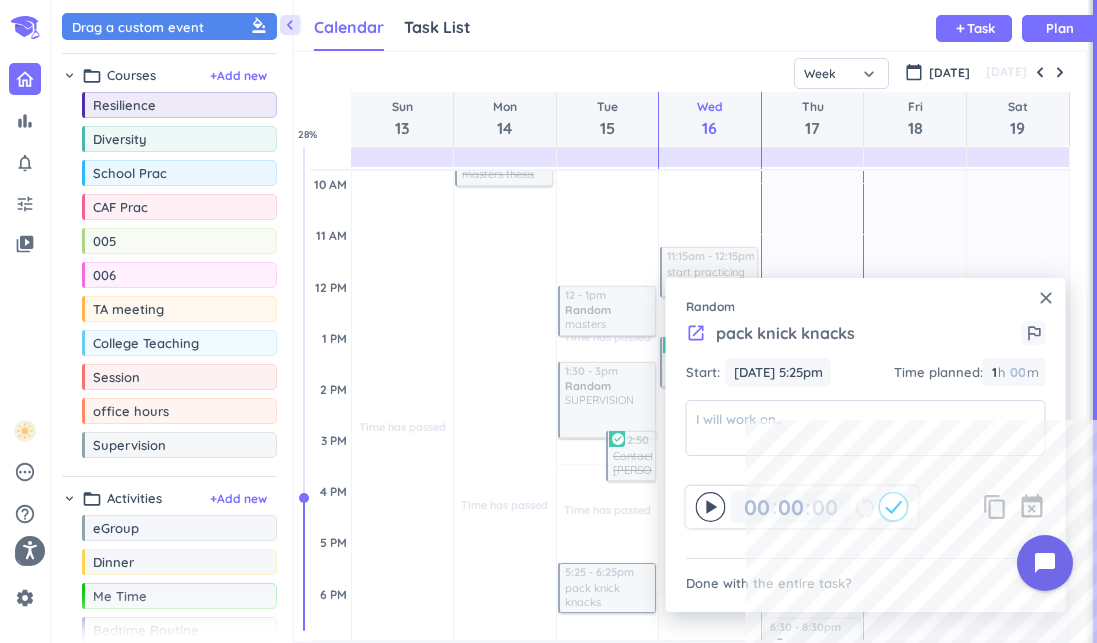 click on "6h  Past due Plan" at bounding box center [813, 298] 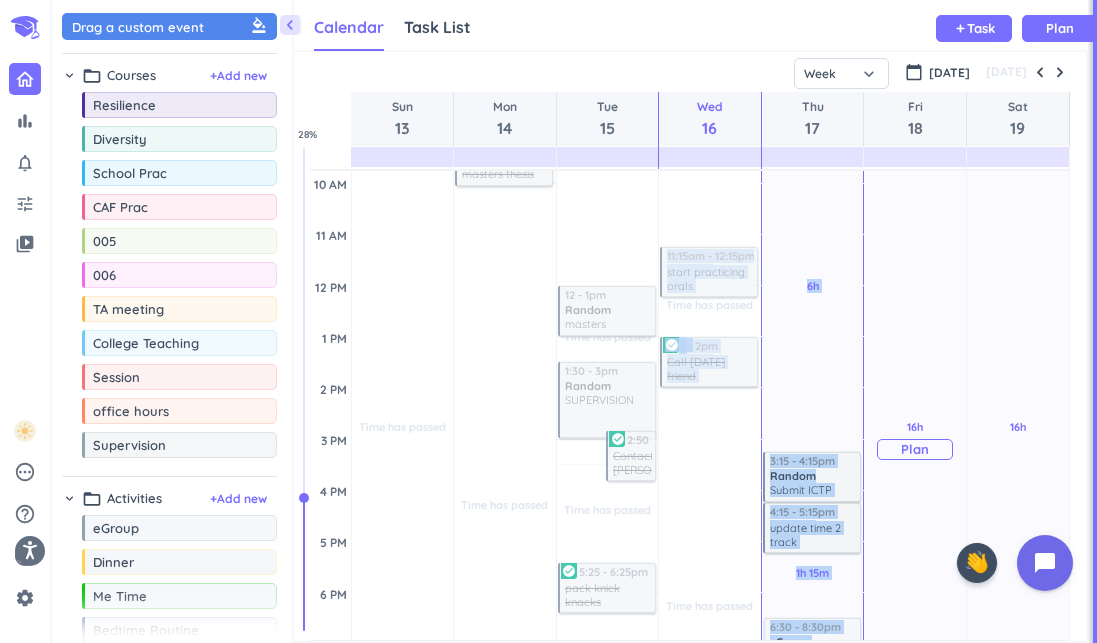 click on "Time has passed Past due Plan Adjust Awake Time Adjust Awake Time Time has passed Past due Plan Time has passed Past due Plan Adjust Awake Time Adjust Awake Time 9:05 - 10:05am Random masters thesis more_vert check_circle   Time has passed Past due Plan Time has passed Past due Plan Time has passed Past due Plan Time has passed Past due Plan Adjust Awake Time Adjust Awake Time 1:30 - 3pm Random SUPERVISION more_vert 2:50 - 3:50pm Random Contact [PERSON_NAME] more_vert check_circle   12 - 1pm Random masters more_vert 5:25 - 6:25pm Random pack knick knacks more_vert check_circle   Time has passed Past due Plan Time has passed Past due Plan Time has passed Past due Plan Adjust Awake Time Adjust Awake Time 11:15am - 12:15pm Random start practicing orals more_vert 1 - 2pm Random Call [DATE] friend more_vert check_circle   Time has passed Past due Plan 6h  Past due Plan 1h 15m Past due Plan 2h 30m Past due Plan Adjust Awake Time Adjust Awake Time 8:15 - 9:15am Random plan for treatment CH more_vert 3:15 - 4:15pm Random" at bounding box center [689, 490] 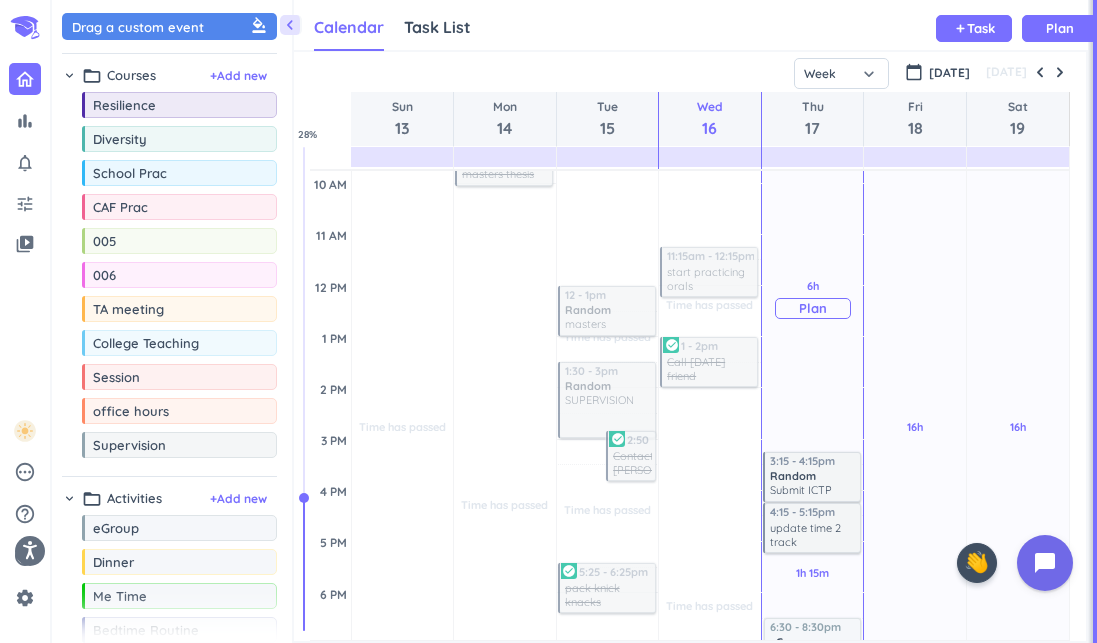 click on "6h" at bounding box center [813, 286] 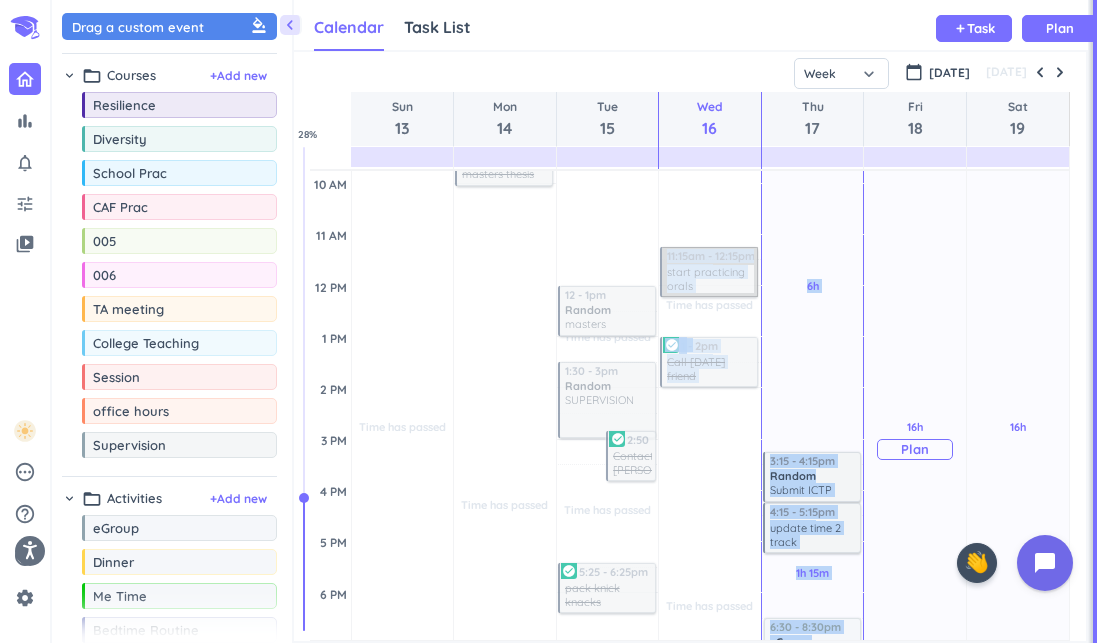 drag, startPoint x: 702, startPoint y: 274, endPoint x: 925, endPoint y: 257, distance: 223.64705 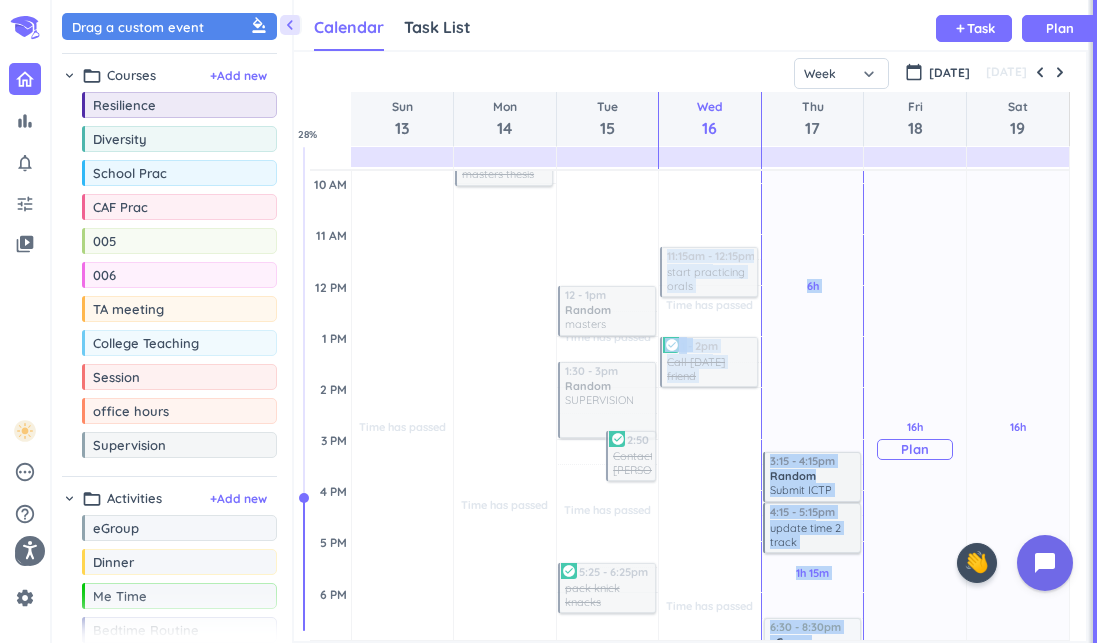 click on "16h  Past due Plan" at bounding box center [915, 439] 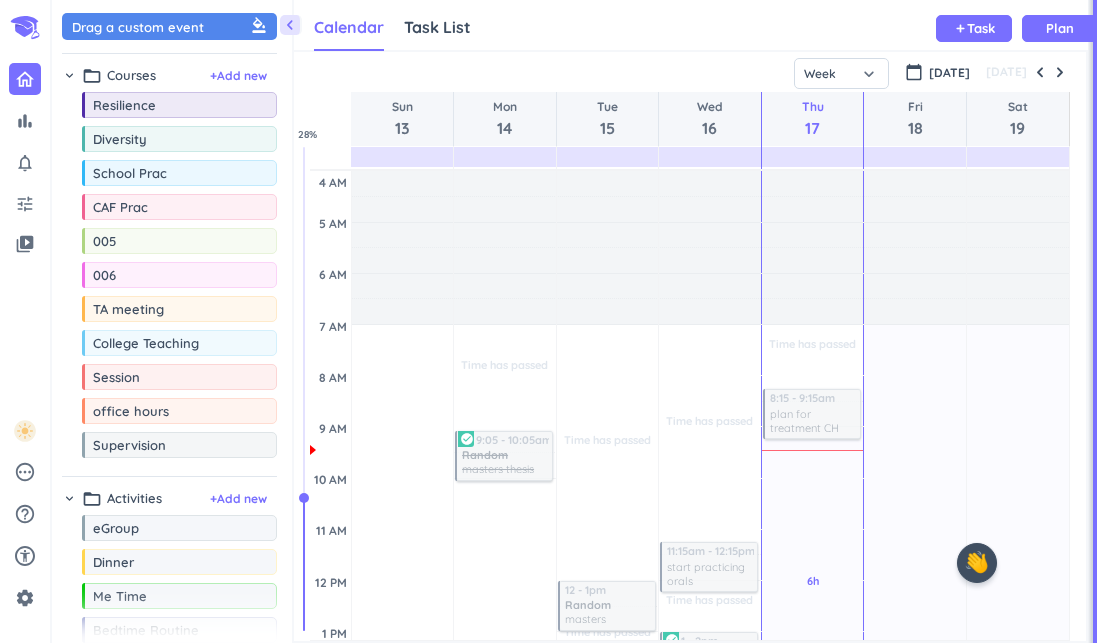scroll, scrollTop: 0, scrollLeft: 0, axis: both 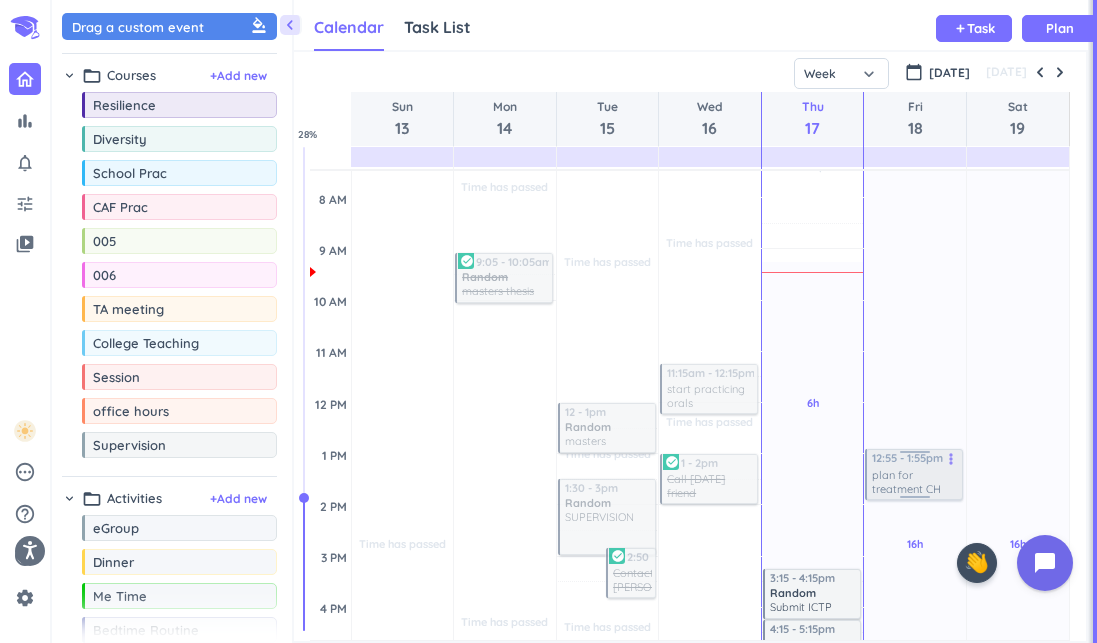 drag, startPoint x: 799, startPoint y: 230, endPoint x: 904, endPoint y: 464, distance: 256.47806 